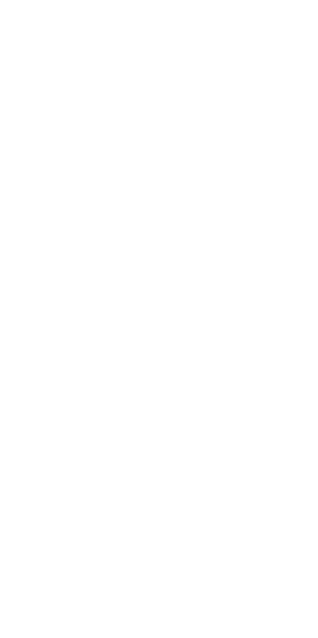 scroll, scrollTop: 0, scrollLeft: 0, axis: both 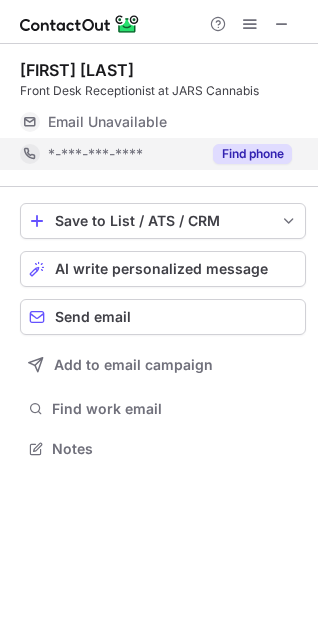 click on "Find phone" at bounding box center (252, 154) 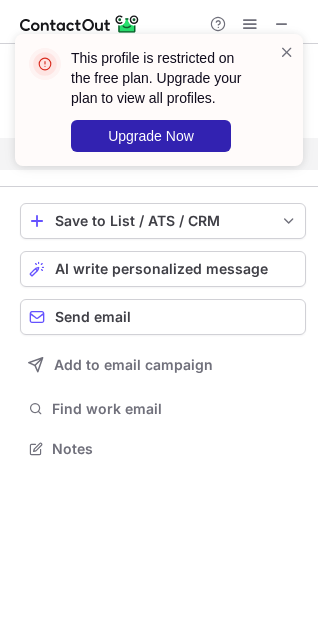 scroll, scrollTop: 10, scrollLeft: 10, axis: both 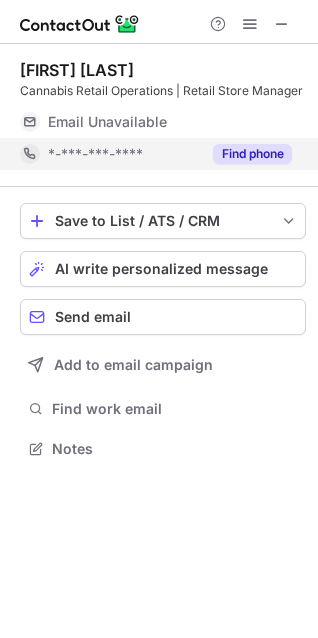 click on "Find phone" at bounding box center [252, 154] 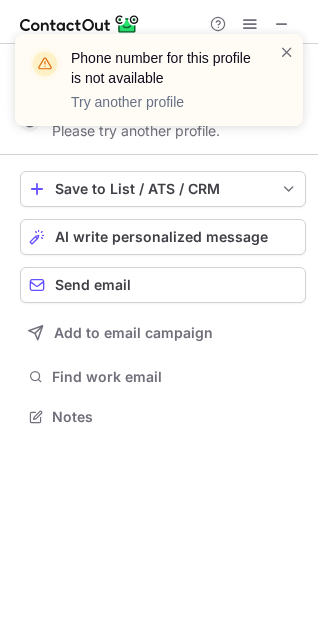 scroll, scrollTop: 403, scrollLeft: 318, axis: both 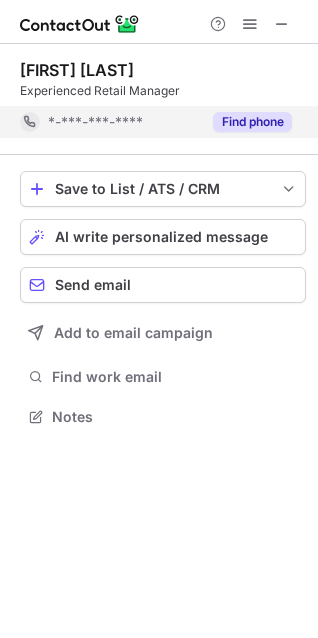 click on "Find phone" at bounding box center [252, 122] 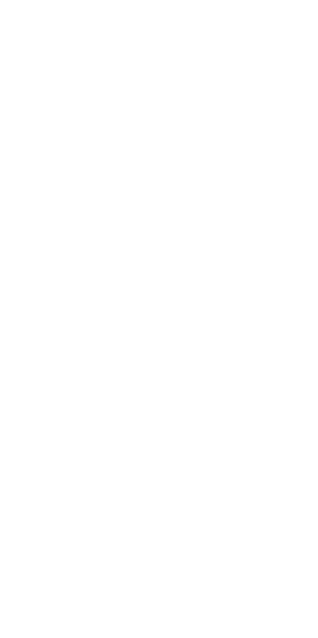 scroll, scrollTop: 0, scrollLeft: 0, axis: both 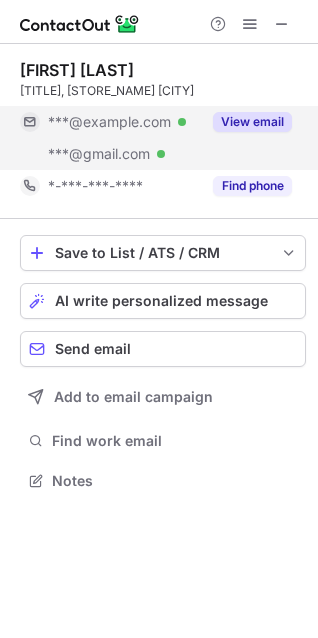click on "View email" at bounding box center [252, 122] 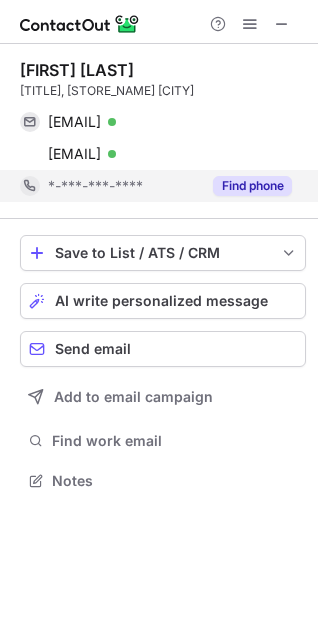 click on "Find phone" at bounding box center [252, 186] 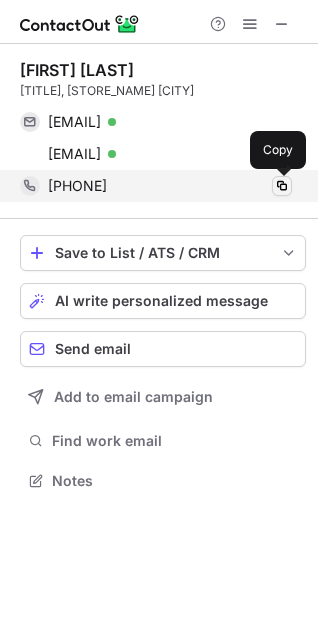 click at bounding box center (282, 186) 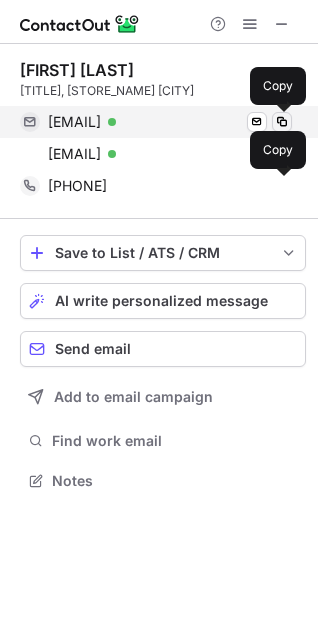 click at bounding box center (282, 122) 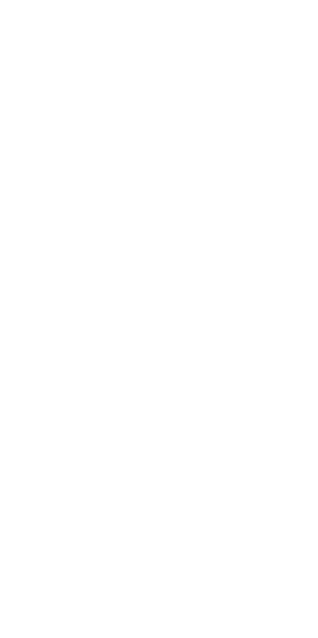 scroll, scrollTop: 0, scrollLeft: 0, axis: both 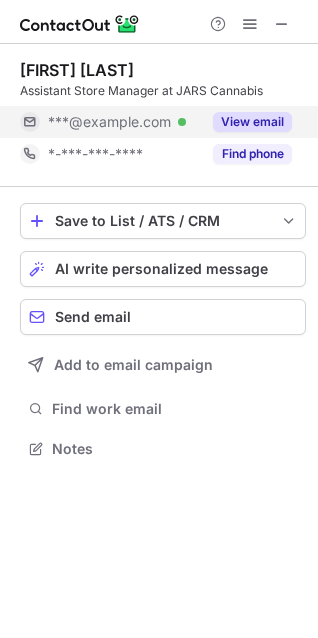 click on "View email" at bounding box center [252, 122] 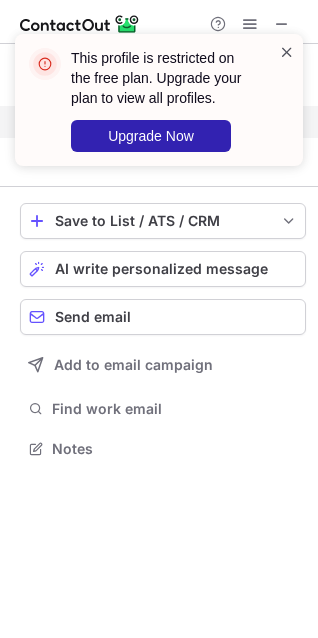 click at bounding box center (287, 52) 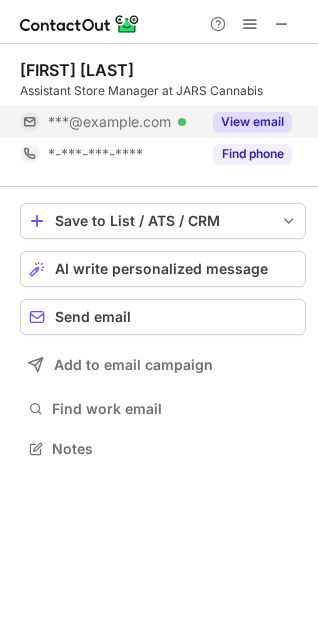 click on "This profile is restricted on the free plan. Upgrade your plan to view all profiles. Upgrade Now" at bounding box center [163, 100] 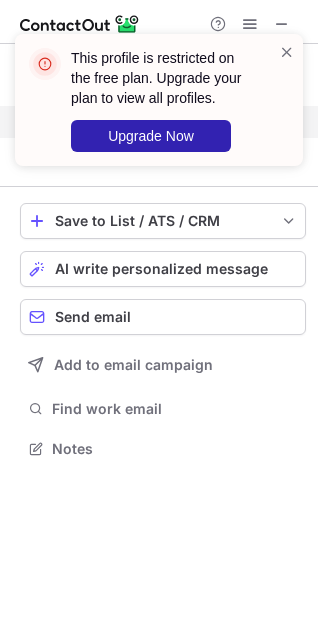 scroll, scrollTop: 403, scrollLeft: 318, axis: both 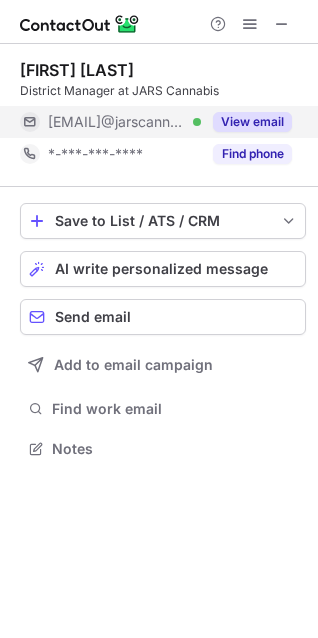 click on "View email" at bounding box center (252, 122) 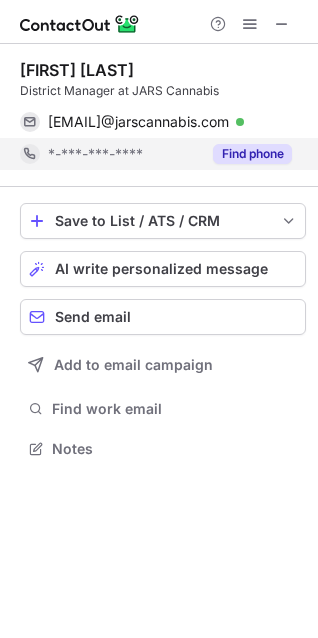 click on "Find phone" at bounding box center [252, 154] 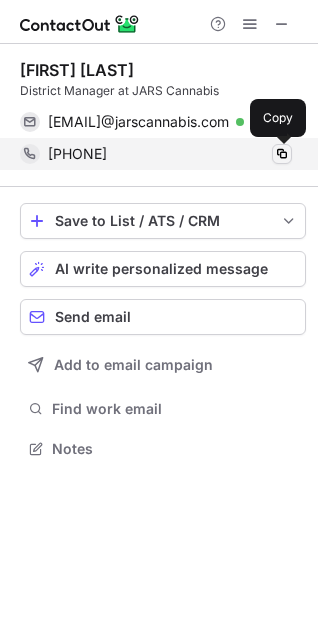 click at bounding box center (282, 154) 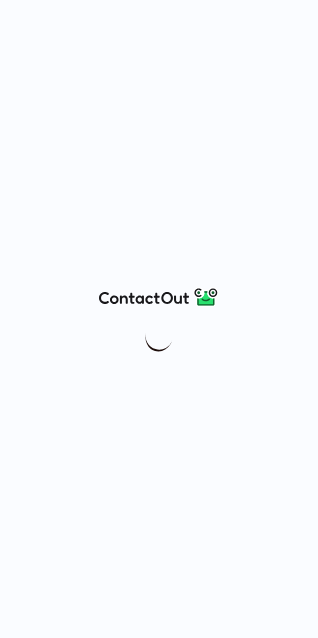 scroll, scrollTop: 0, scrollLeft: 0, axis: both 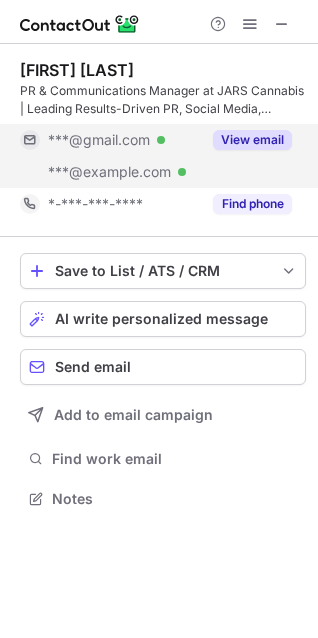 click on "View email" at bounding box center [252, 140] 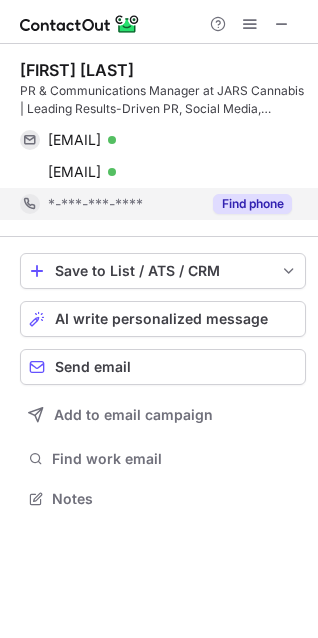 click on "Find phone" at bounding box center (252, 204) 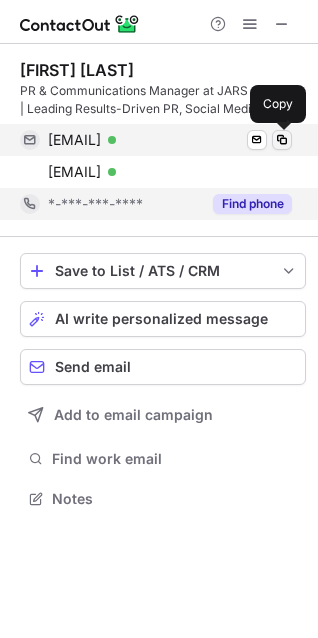 click at bounding box center (282, 140) 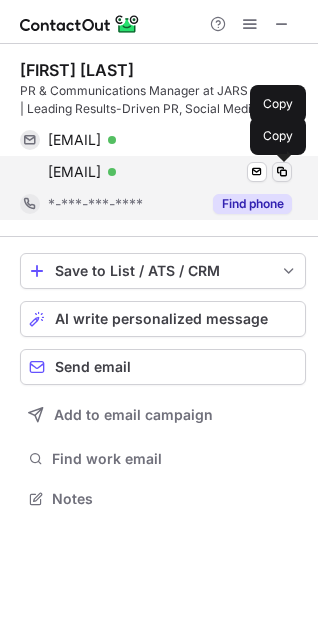 click at bounding box center (282, 172) 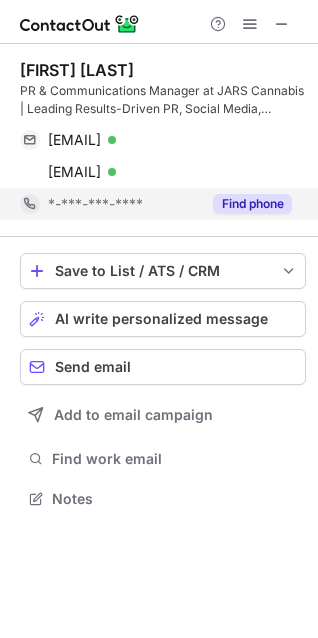 click on "Find phone" at bounding box center (252, 204) 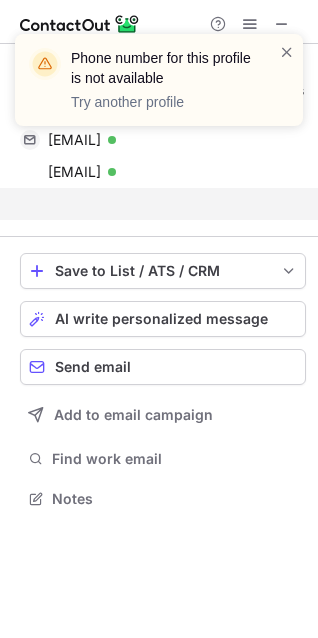 scroll, scrollTop: 453, scrollLeft: 318, axis: both 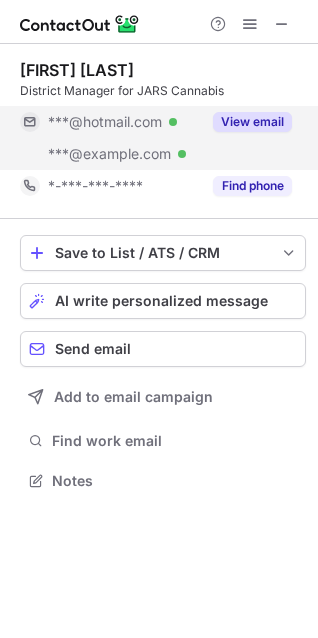 click on "View email" at bounding box center [252, 122] 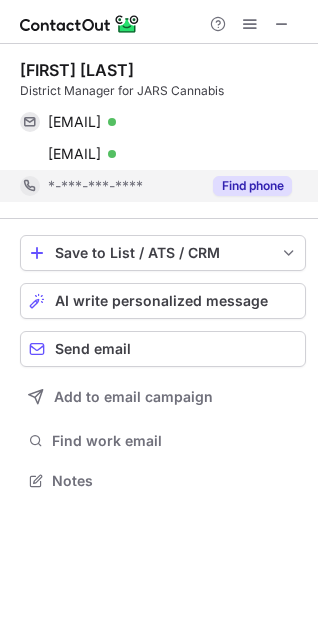 click on "Find phone" at bounding box center [252, 186] 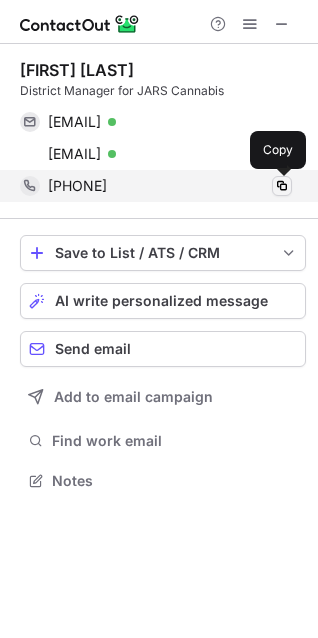 click at bounding box center [282, 186] 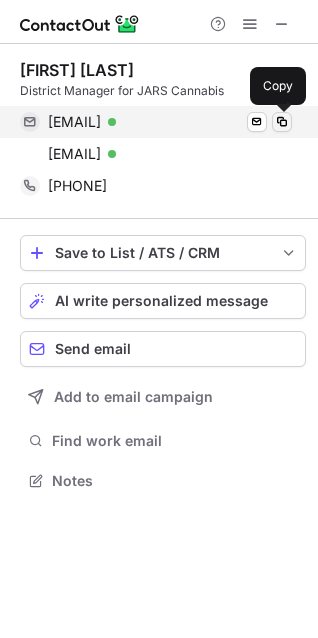 click at bounding box center (282, 122) 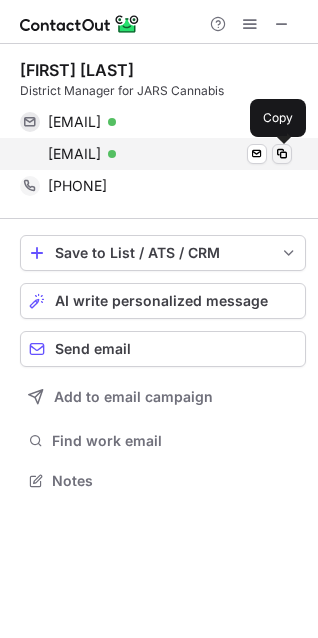 click at bounding box center [282, 154] 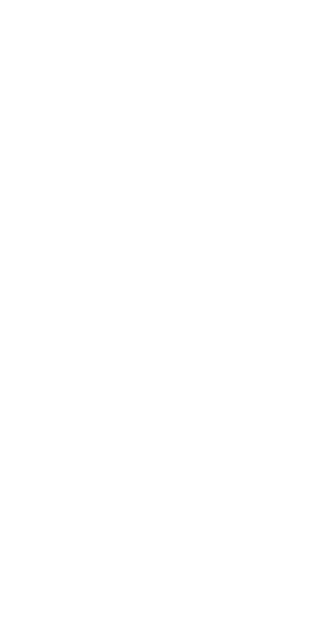 scroll, scrollTop: 0, scrollLeft: 0, axis: both 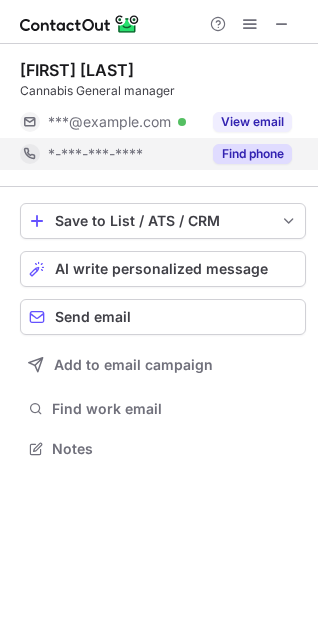 click on "Find phone" at bounding box center [252, 154] 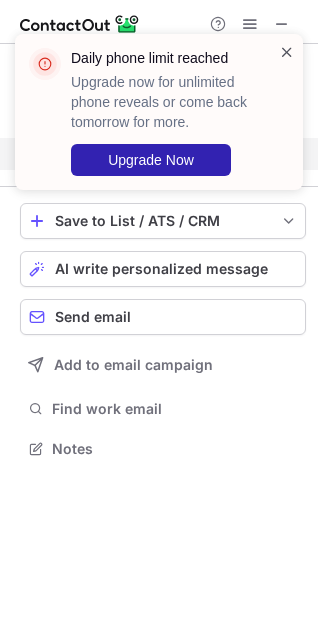 click at bounding box center [287, 52] 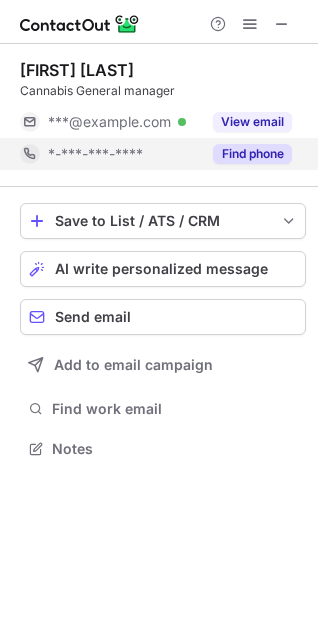 click on "Upgrade now for unlimited phone reveals or come back tomorrow for more." at bounding box center (163, 102) 